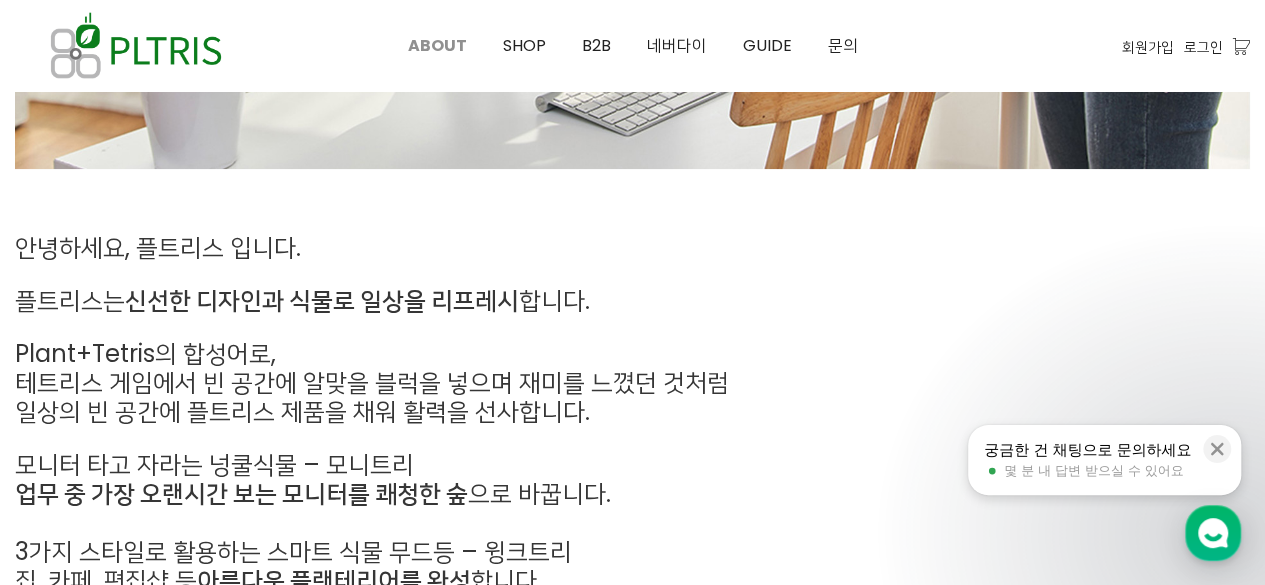 scroll, scrollTop: 796, scrollLeft: 0, axis: vertical 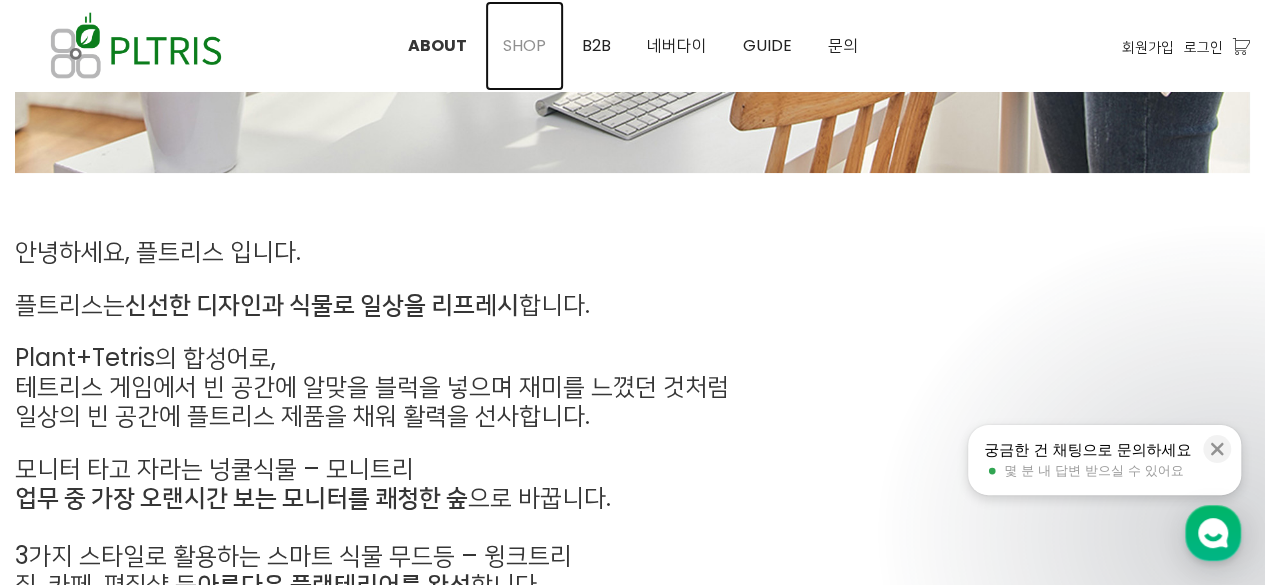 click on "SHOP" at bounding box center (524, 45) 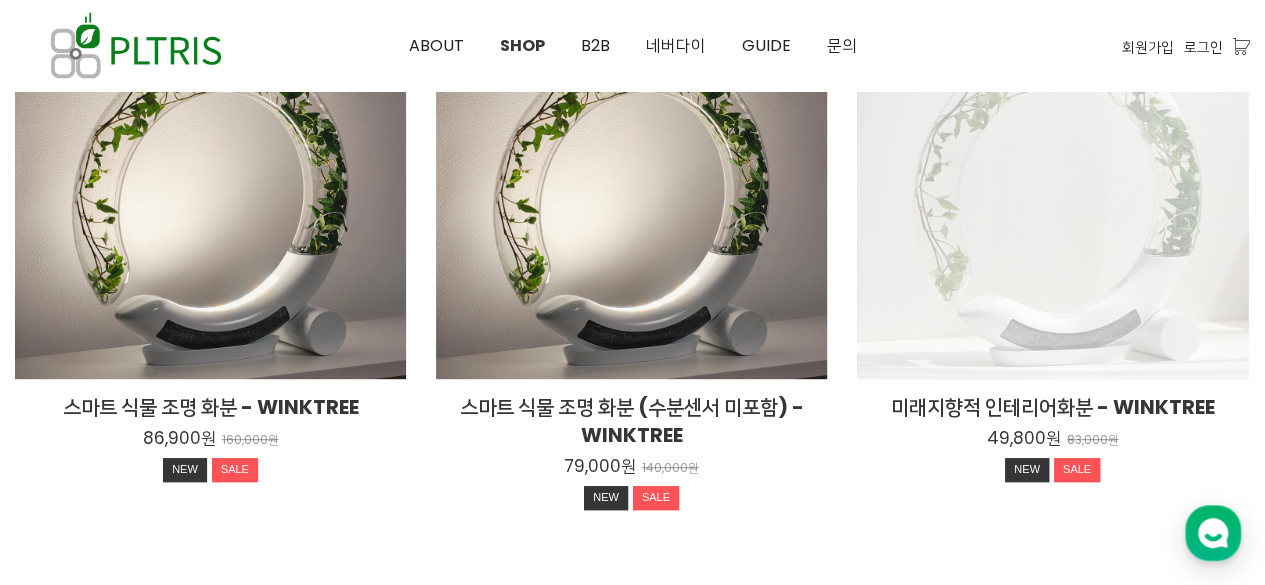scroll, scrollTop: 366, scrollLeft: 0, axis: vertical 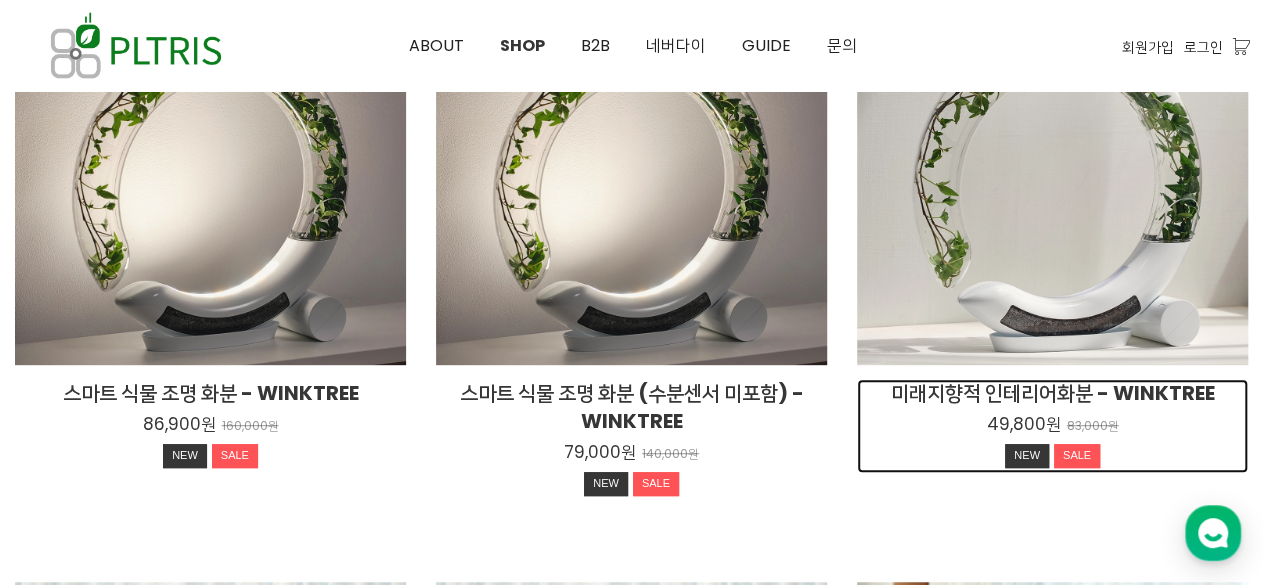 click on "NEW" at bounding box center (1027, 456) 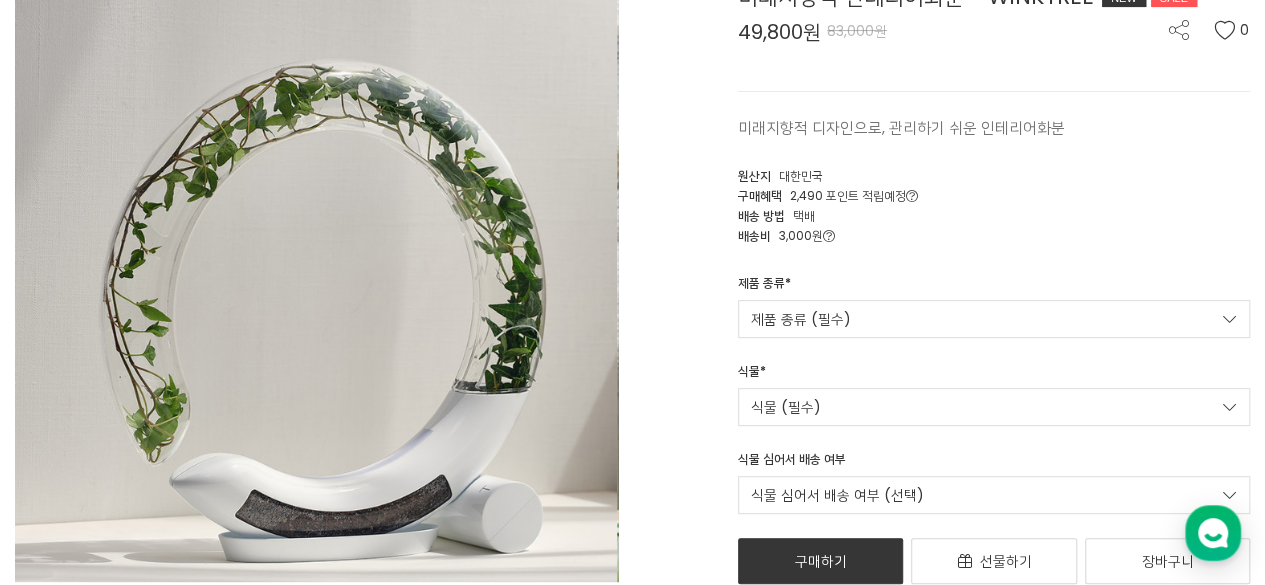 scroll, scrollTop: 233, scrollLeft: 0, axis: vertical 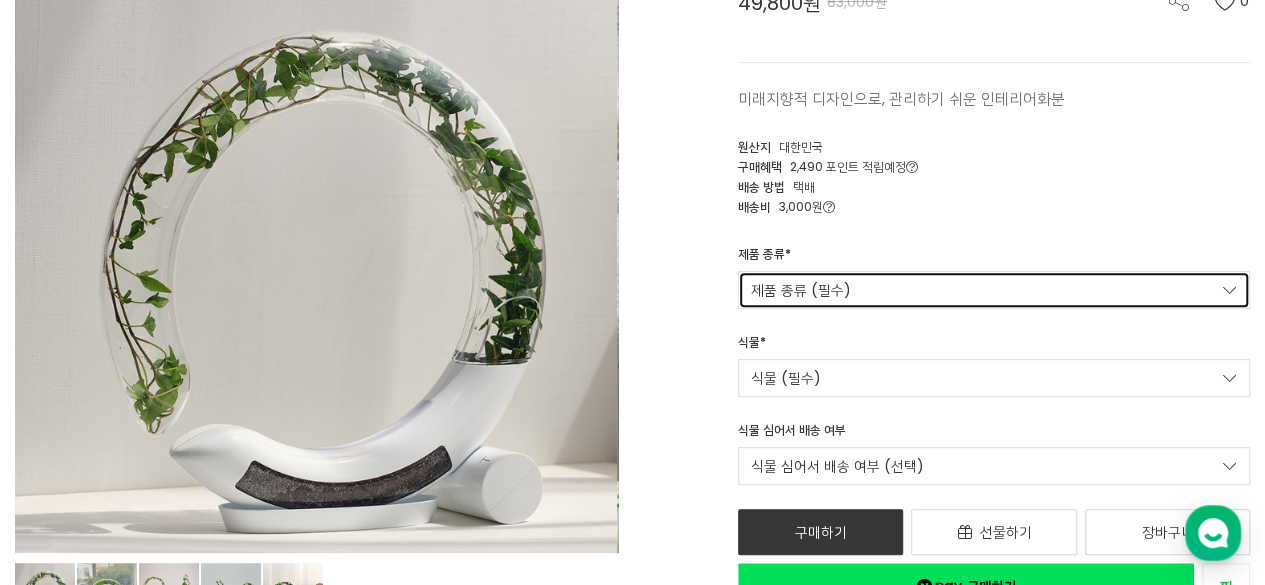 click on "제품 종류 (필수)" at bounding box center (994, 290) 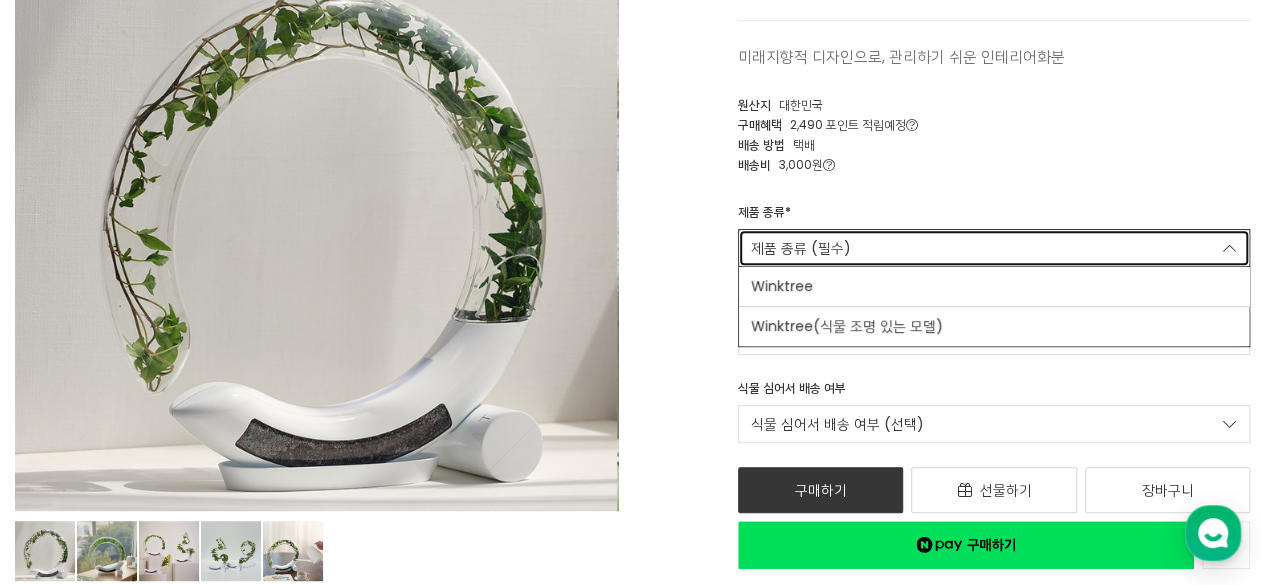 scroll, scrollTop: 266, scrollLeft: 0, axis: vertical 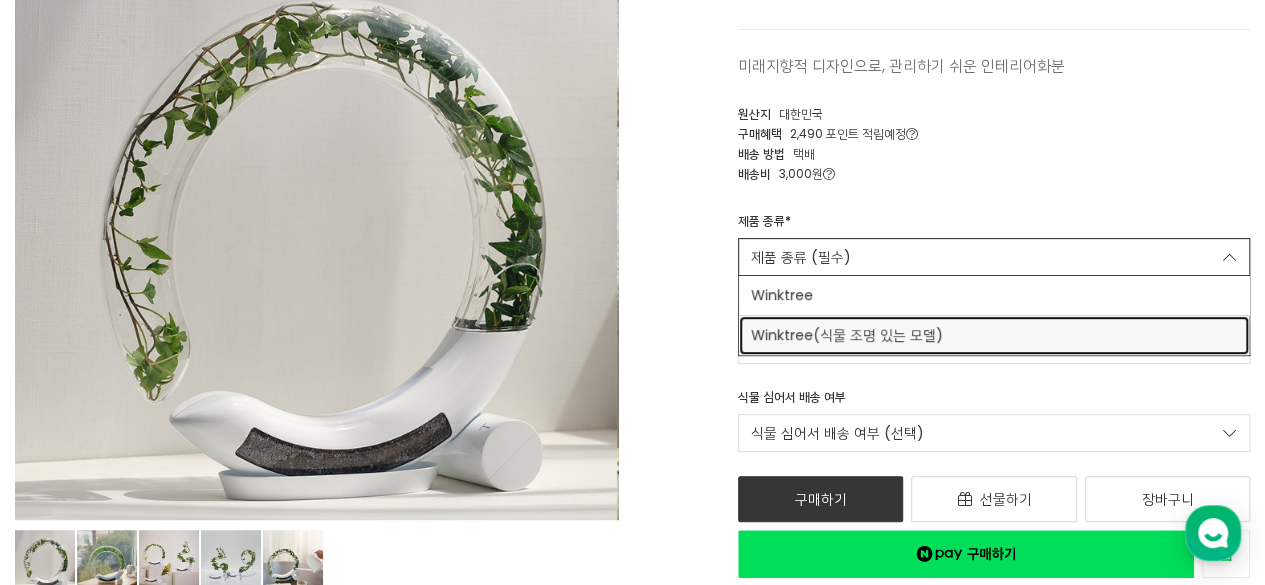 click on "Winktree(식물 조명 있는 모델)" at bounding box center (994, 335) 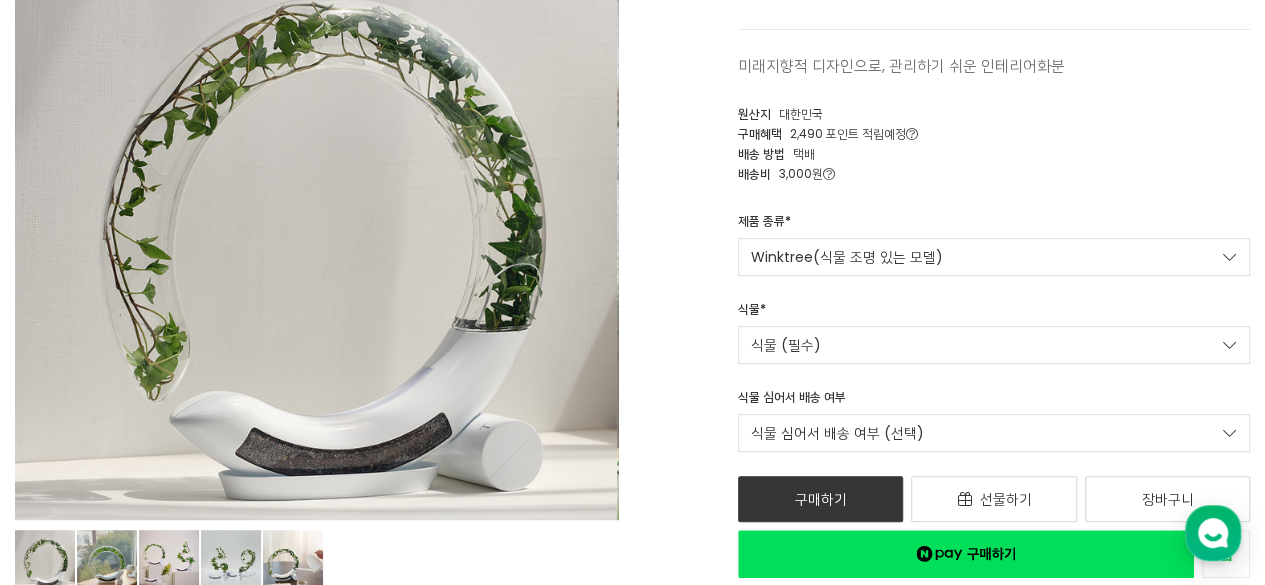scroll, scrollTop: 266, scrollLeft: 0, axis: vertical 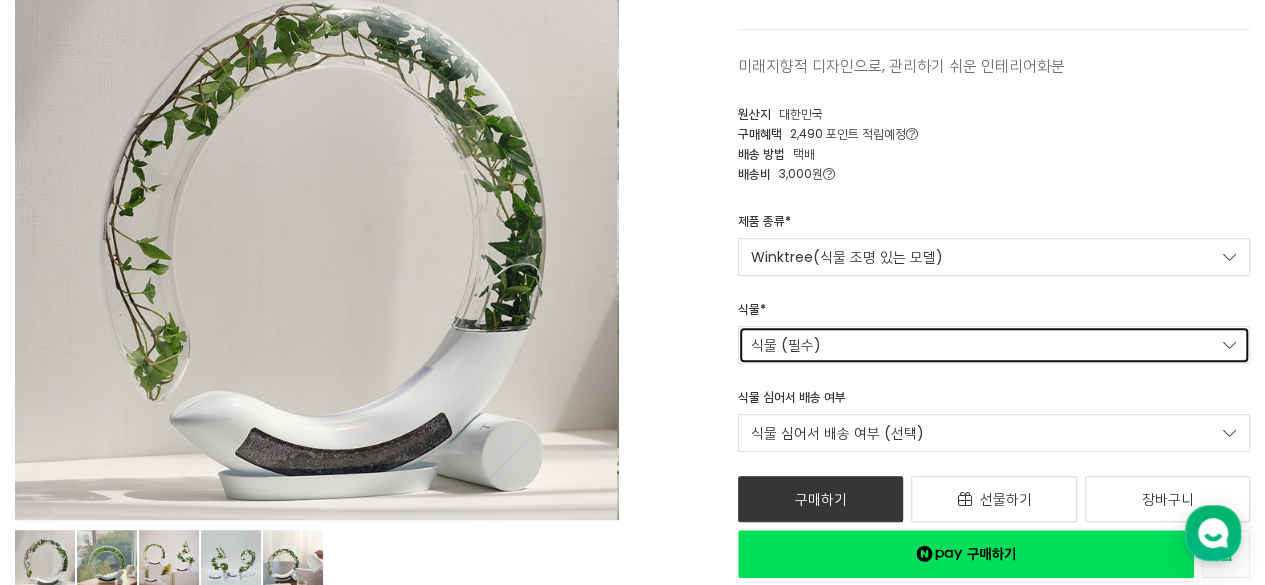click on "식물 (필수)" at bounding box center (994, 345) 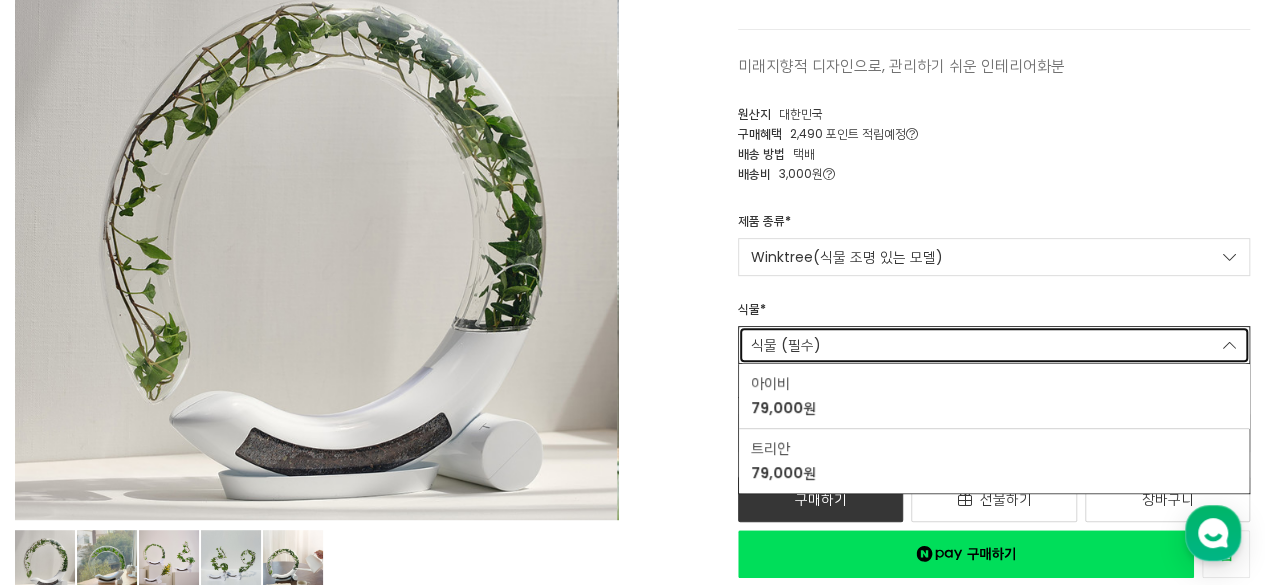 click on "식물 (필수)" at bounding box center (994, 345) 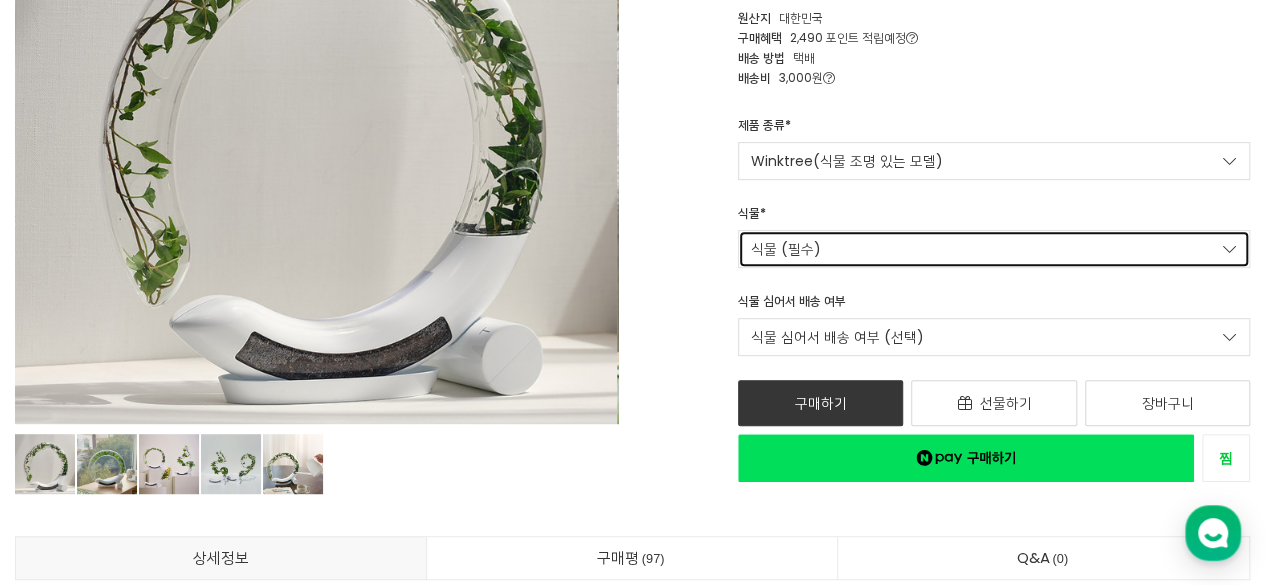 scroll, scrollTop: 366, scrollLeft: 0, axis: vertical 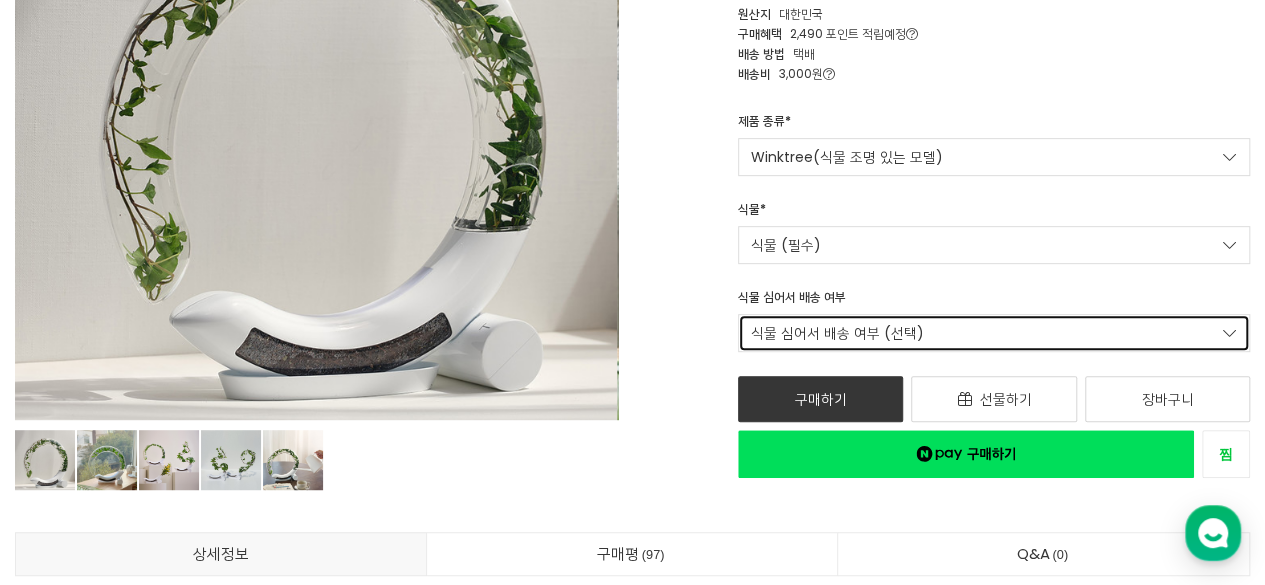 click on "식물 심어서 배송 여부 (선택)" at bounding box center [994, 333] 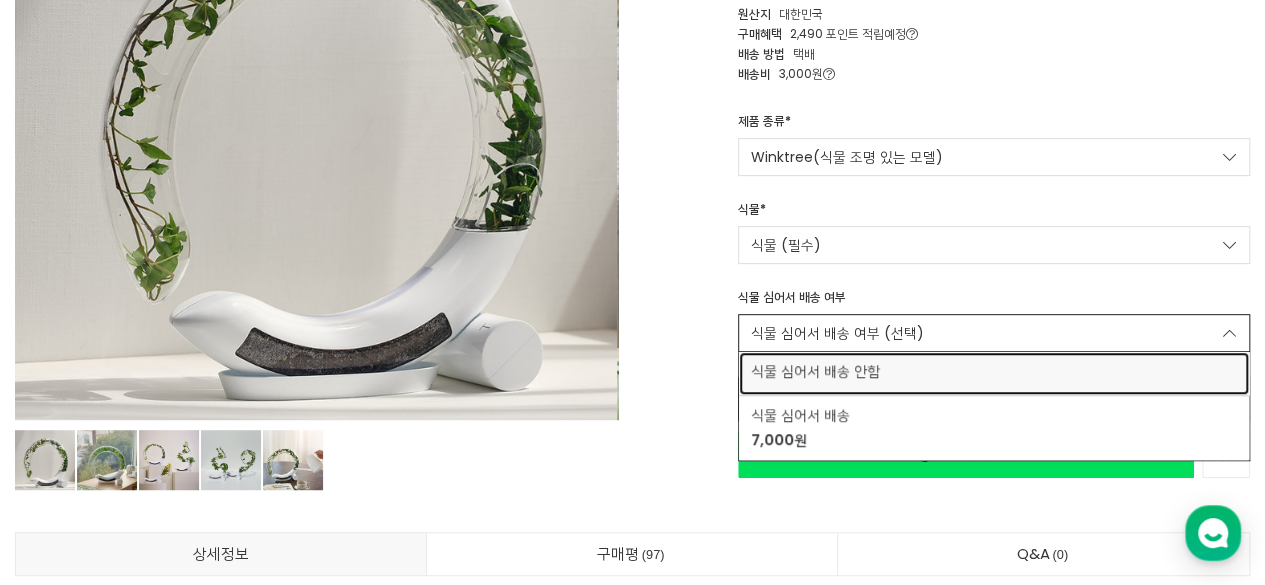 click on "식물 심어서 배송 안함" at bounding box center (994, 371) 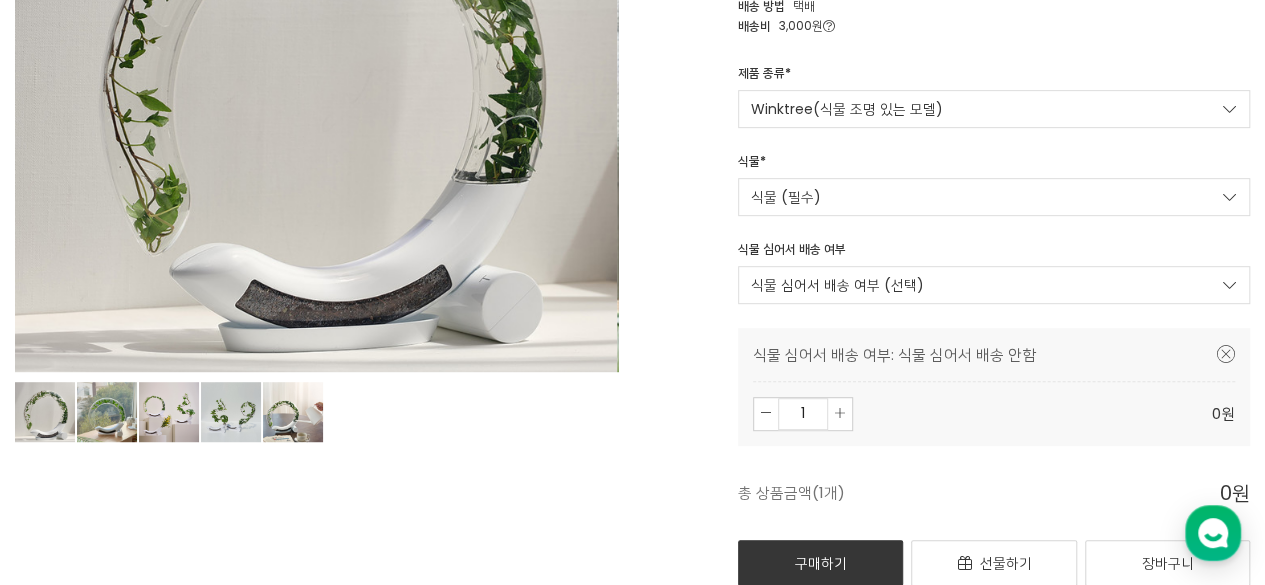 scroll, scrollTop: 433, scrollLeft: 0, axis: vertical 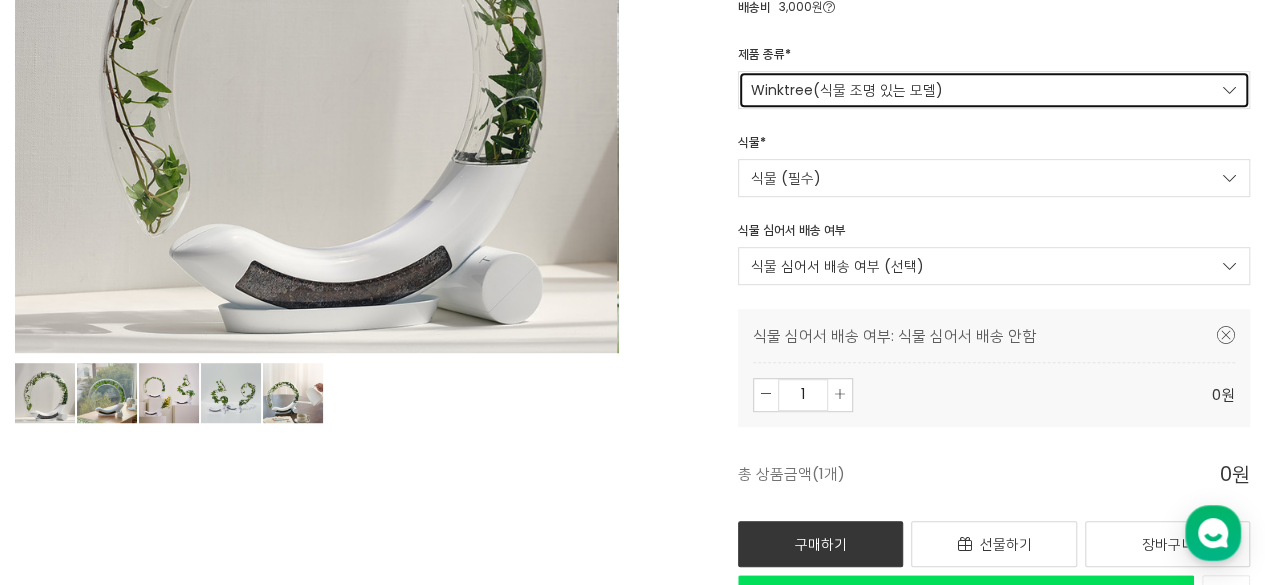 click on "Winktree(식물 조명 있는 모델)" at bounding box center [994, 90] 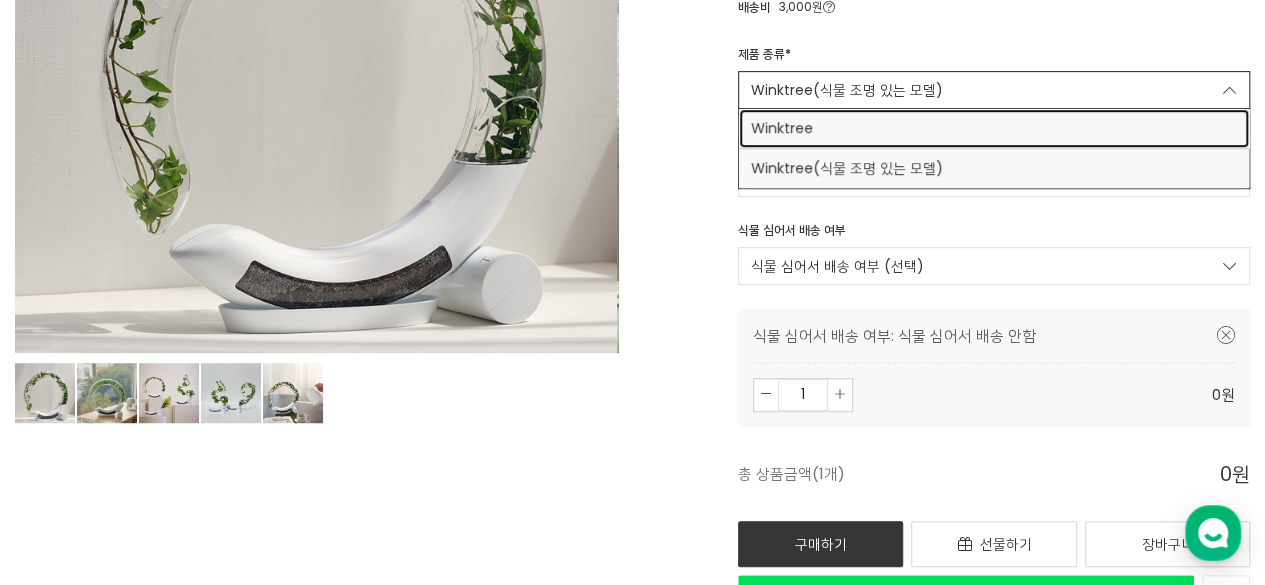 click on "Winktree" at bounding box center (994, 128) 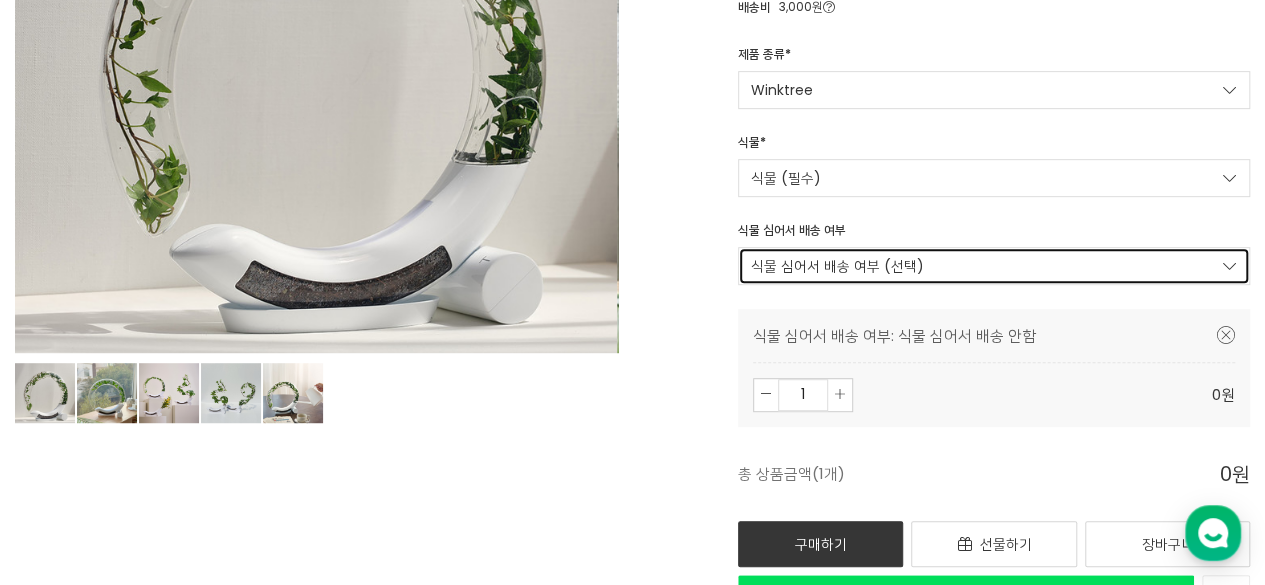 click on "식물 심어서 배송 여부 (선택)" at bounding box center (994, 266) 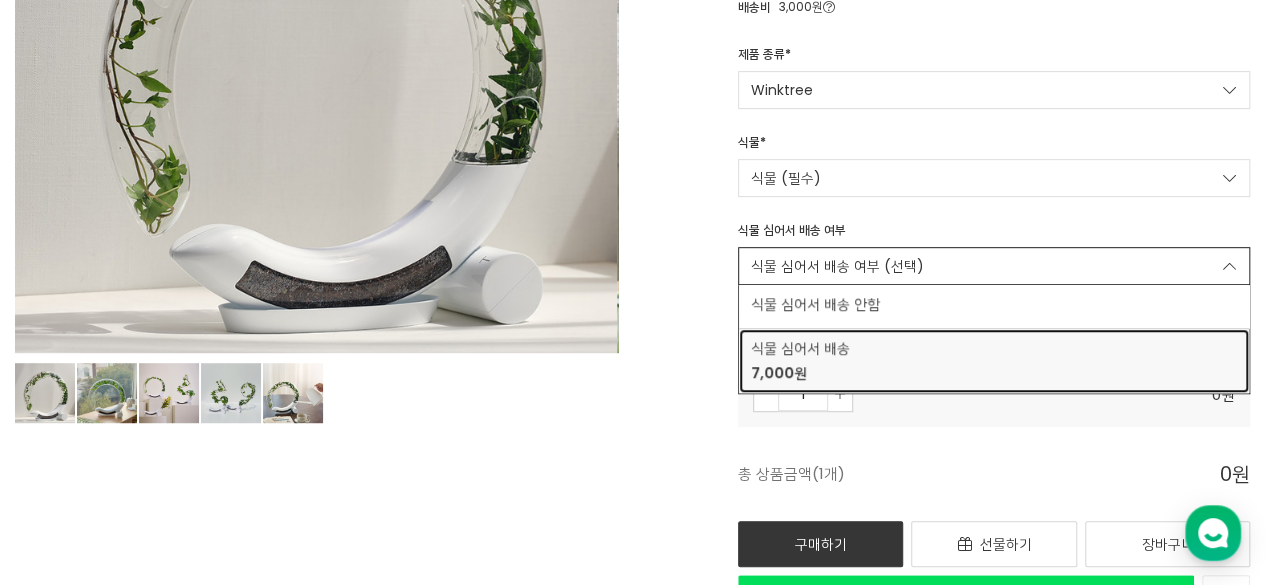 click on "식물 심어서 배송" at bounding box center [994, 348] 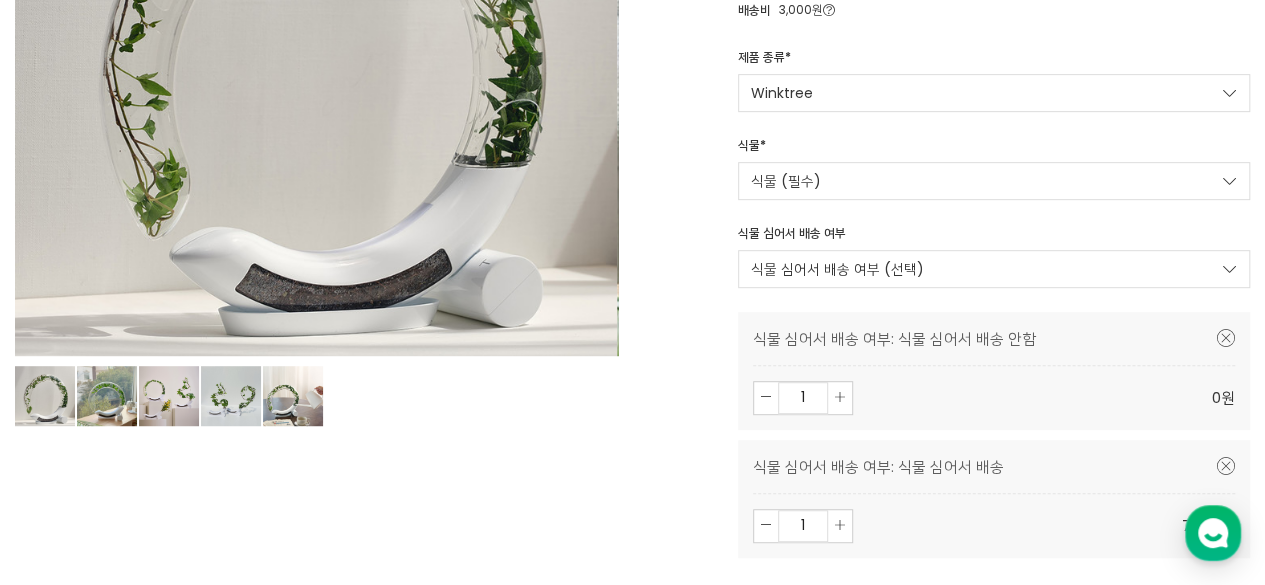 scroll, scrollTop: 433, scrollLeft: 0, axis: vertical 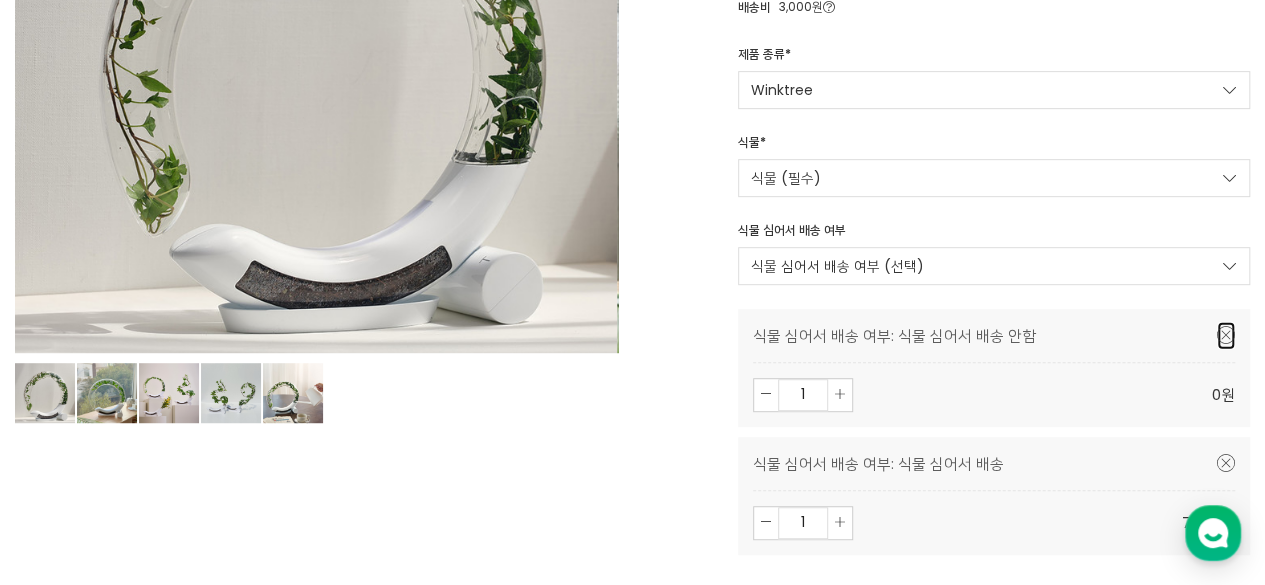 click at bounding box center (1226, 335) 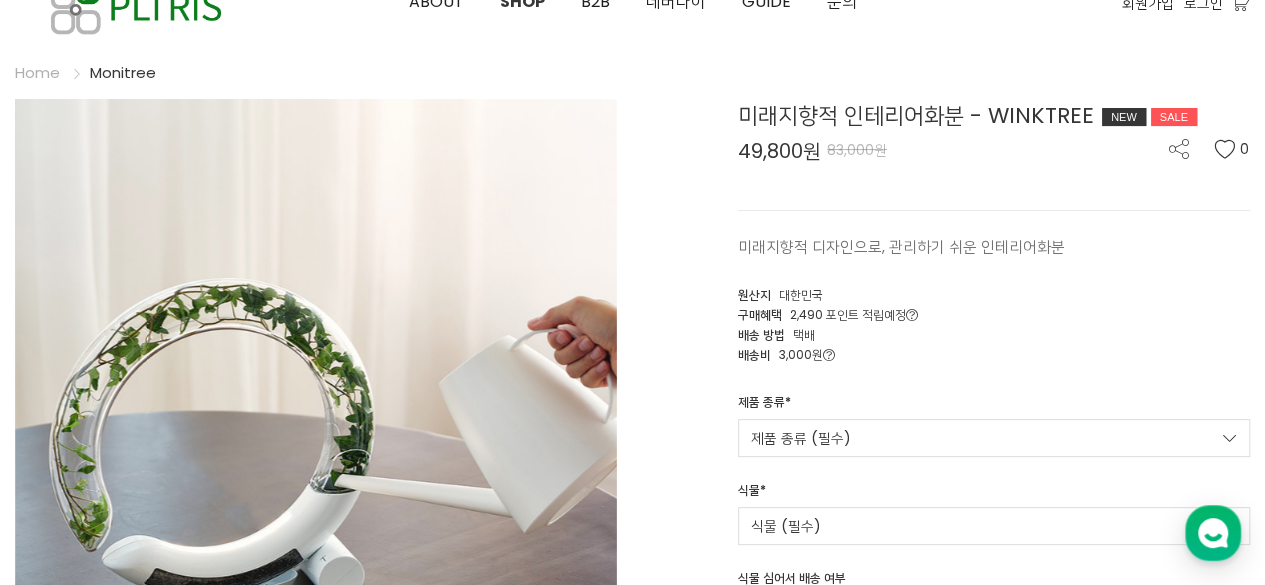 scroll, scrollTop: 0, scrollLeft: 0, axis: both 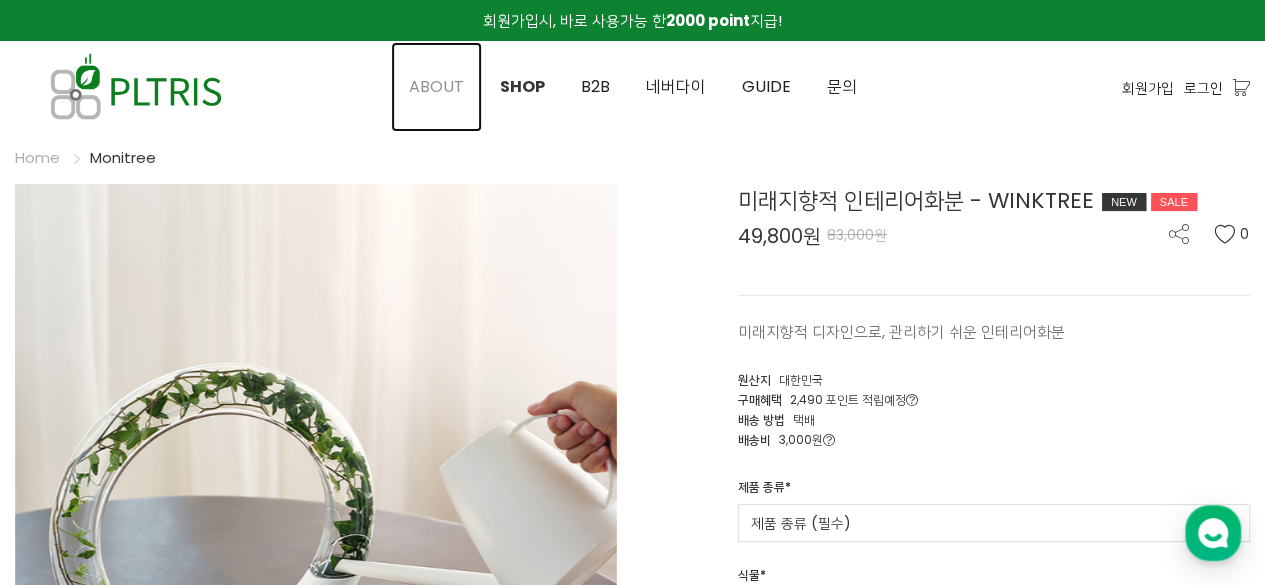 click on "ABOUT" at bounding box center (436, 86) 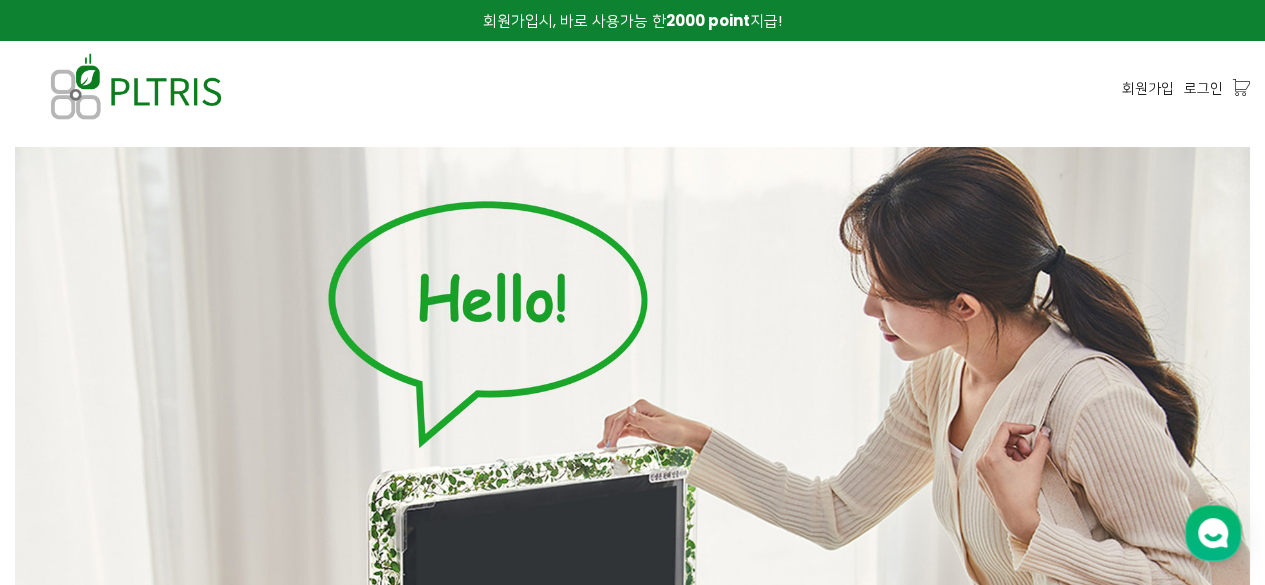 scroll, scrollTop: 0, scrollLeft: 0, axis: both 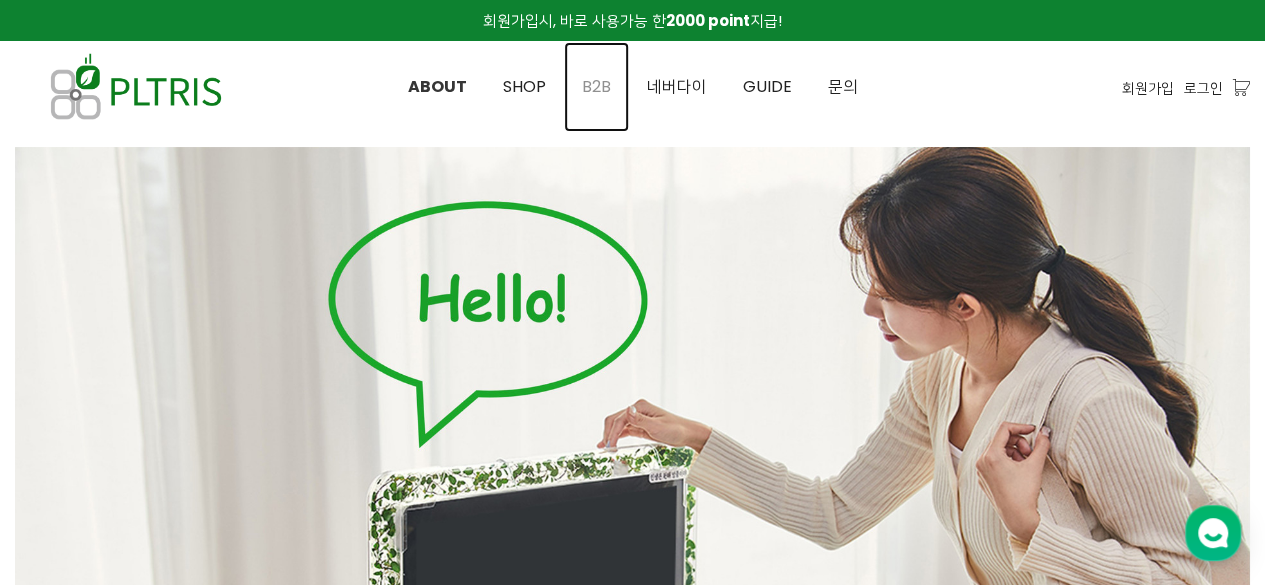 click on "B2B" at bounding box center (596, 86) 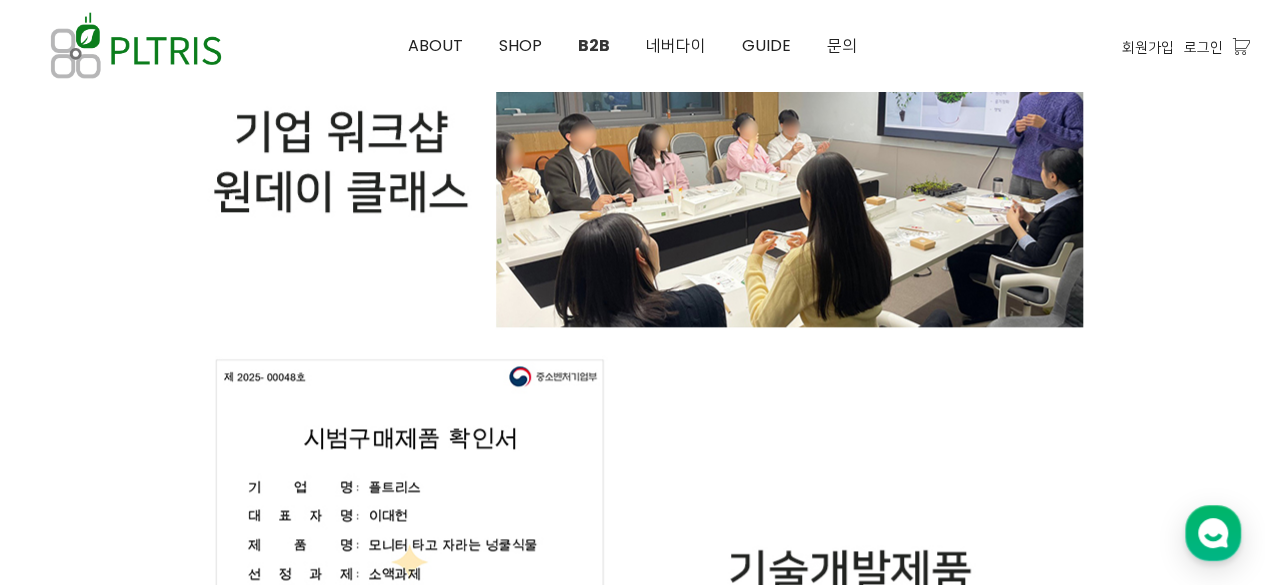 scroll, scrollTop: 966, scrollLeft: 0, axis: vertical 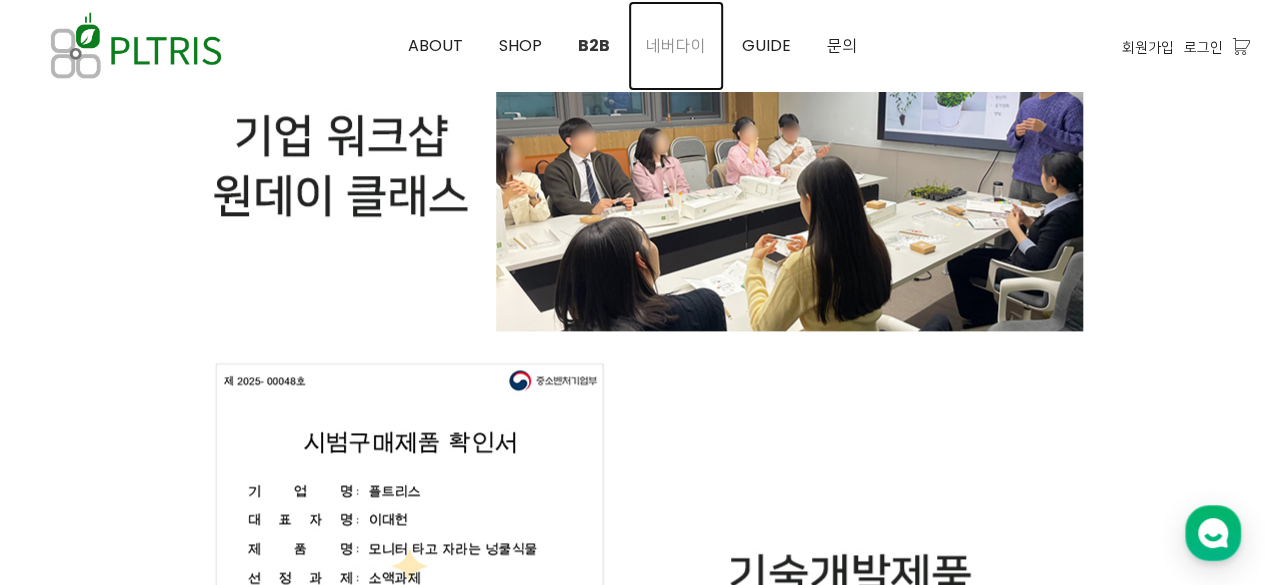 click on "네버다이" at bounding box center [676, 45] 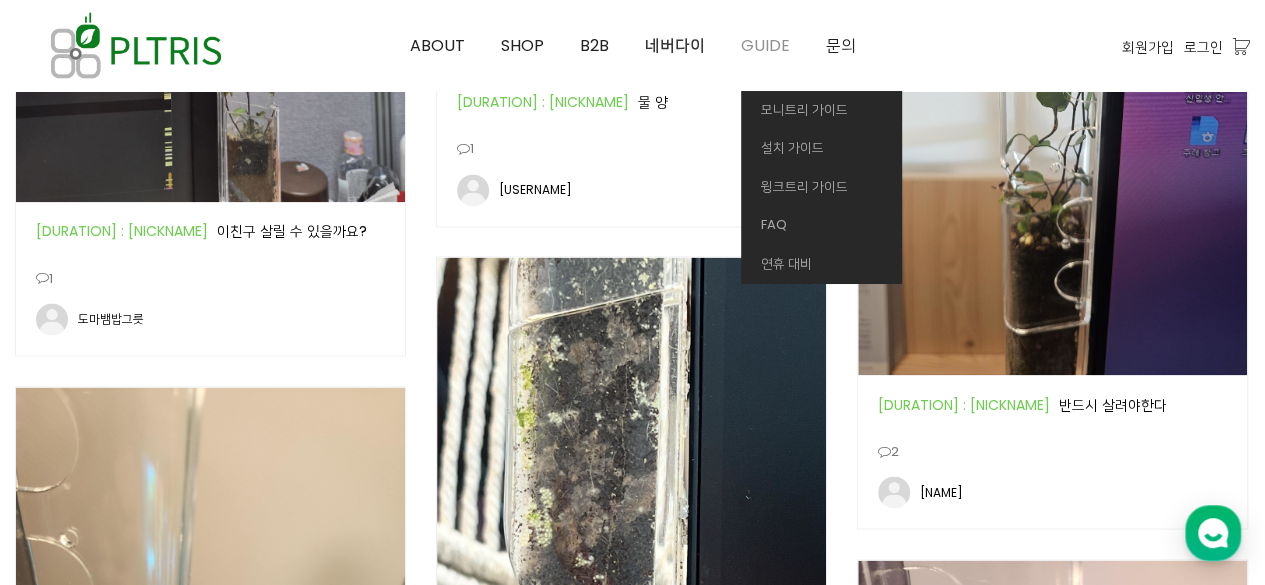 scroll, scrollTop: 1466, scrollLeft: 0, axis: vertical 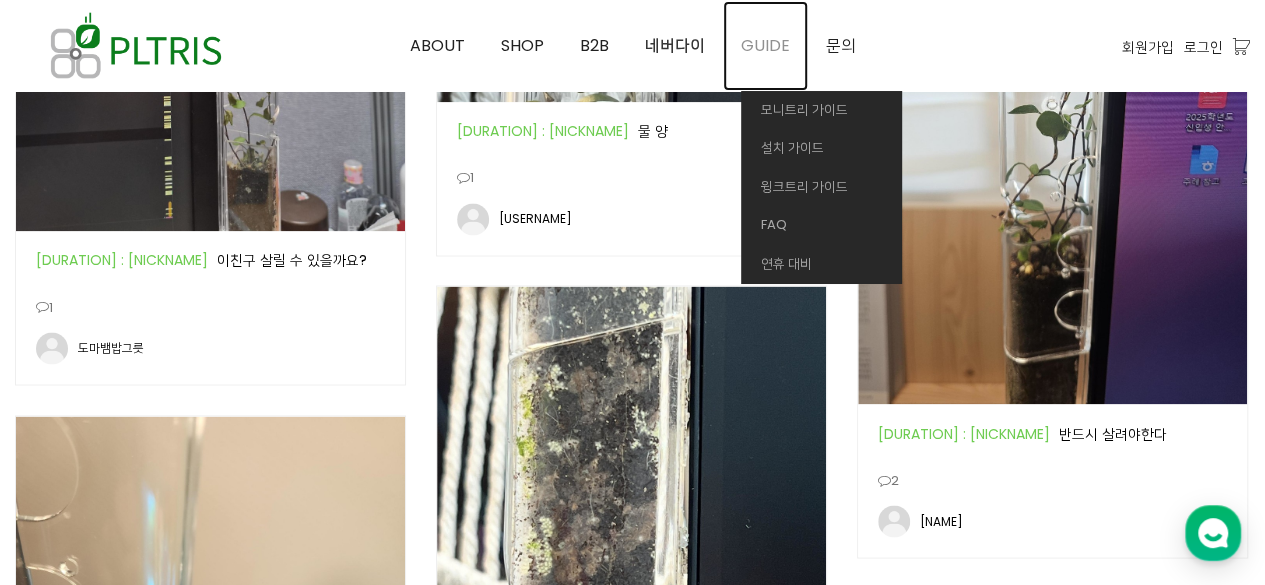 click on "GUIDE" at bounding box center (765, 45) 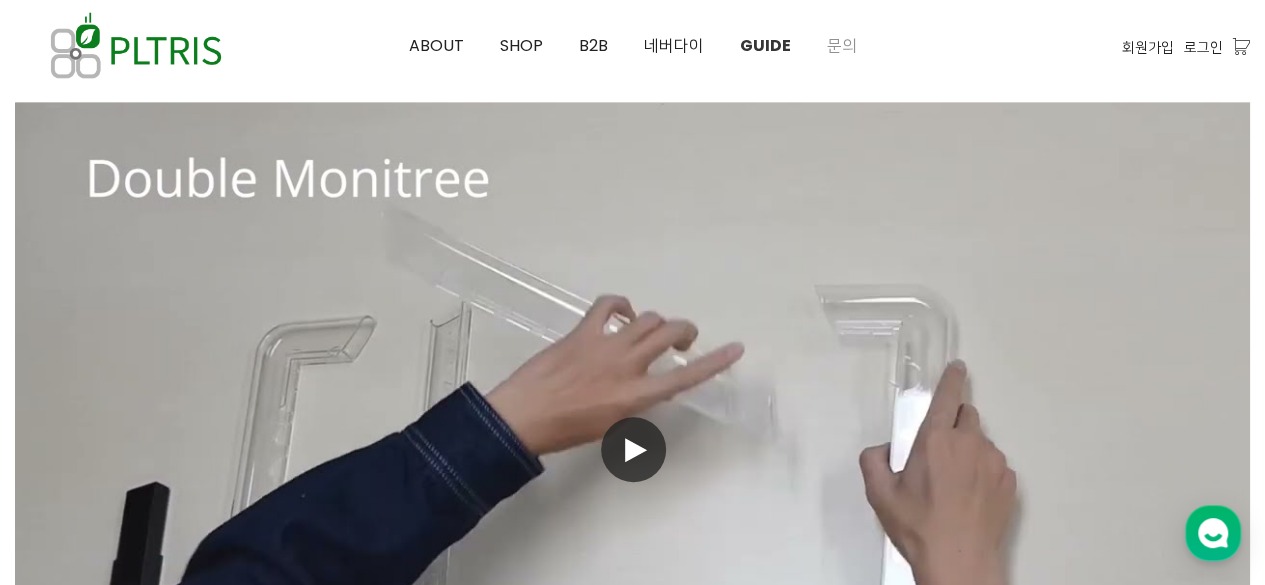 scroll, scrollTop: 500, scrollLeft: 0, axis: vertical 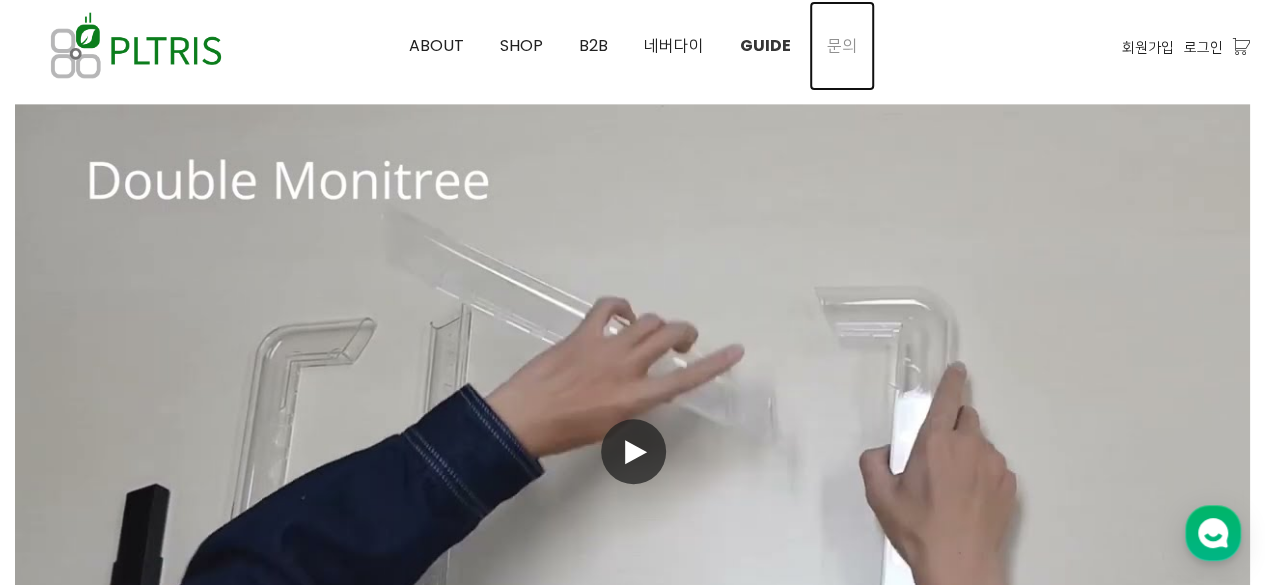 click on "문의" at bounding box center (842, 45) 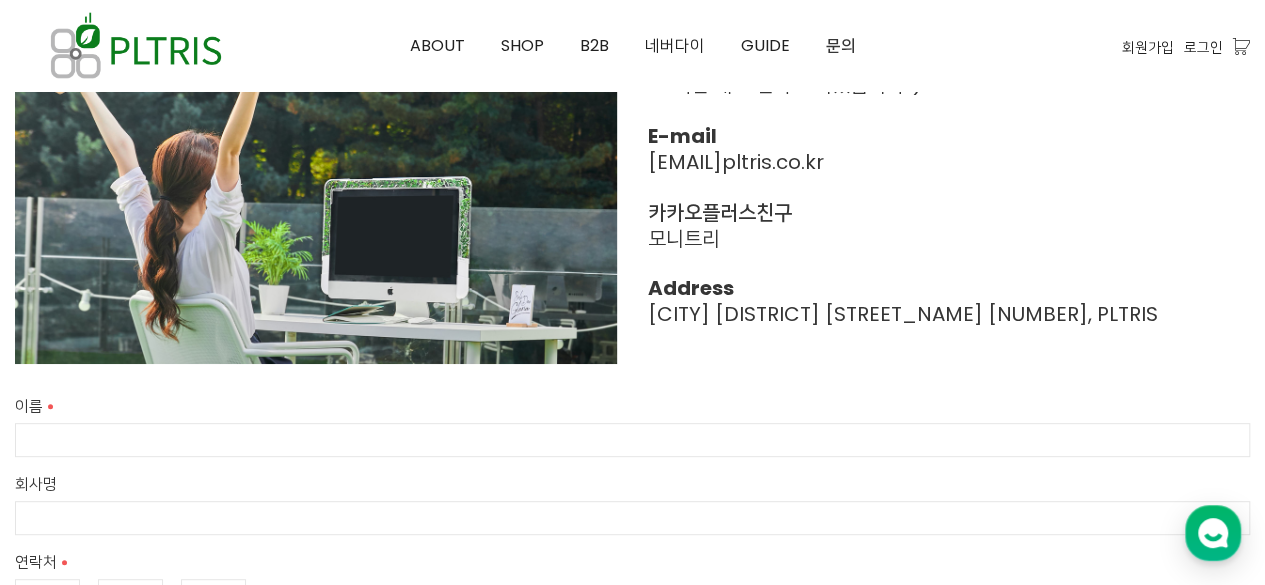 scroll, scrollTop: 233, scrollLeft: 0, axis: vertical 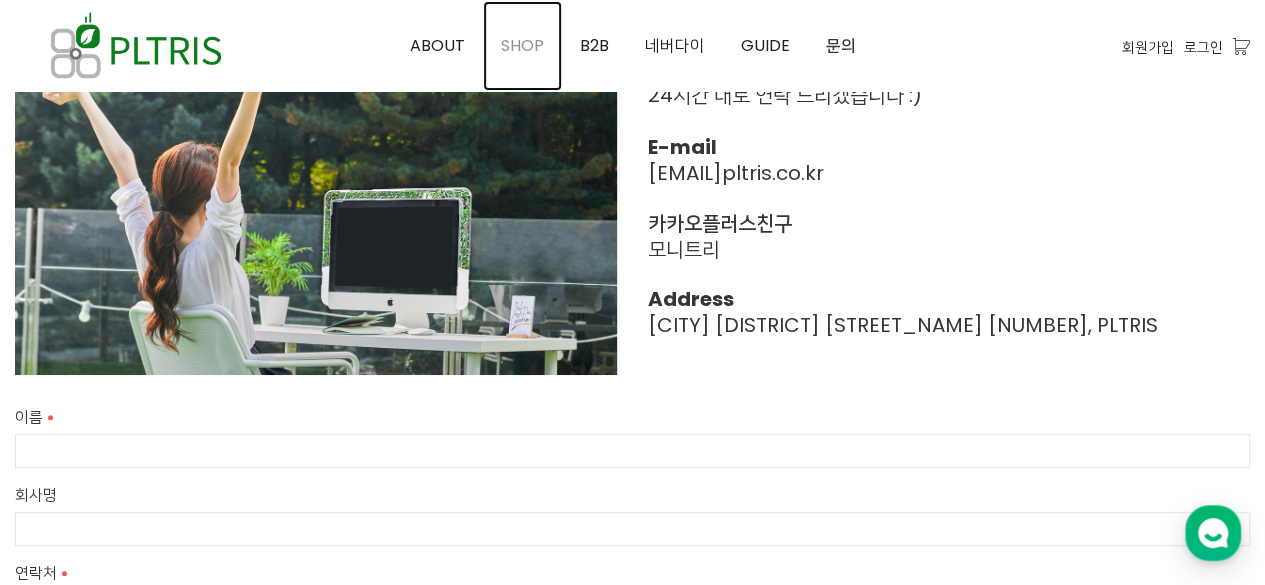 click on "SHOP" at bounding box center [522, 45] 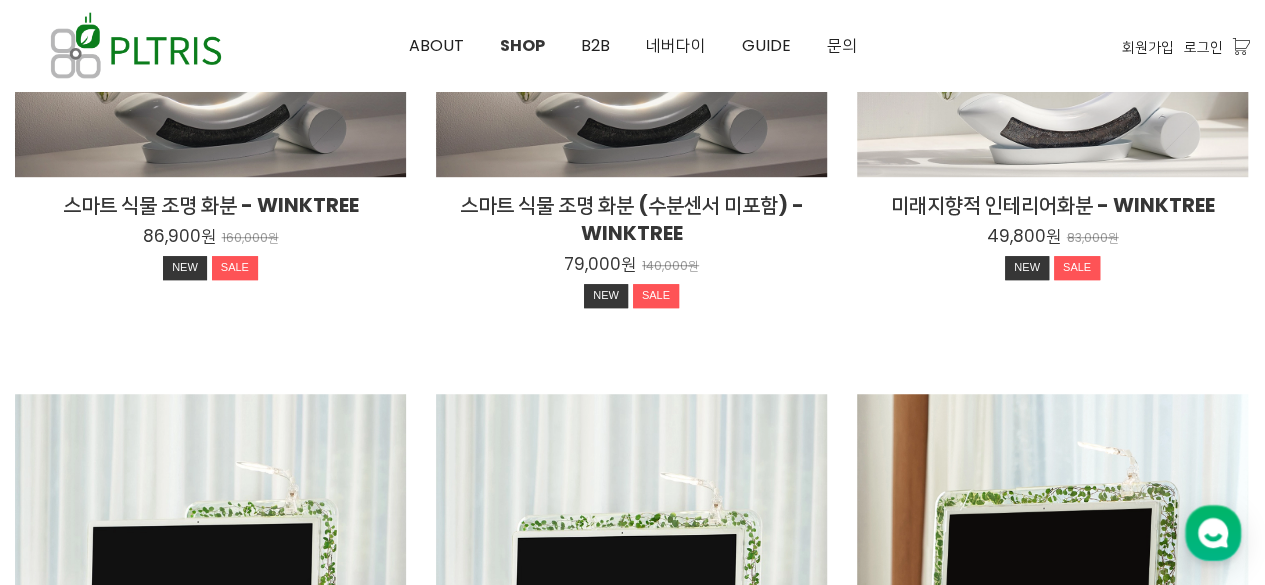 scroll, scrollTop: 566, scrollLeft: 0, axis: vertical 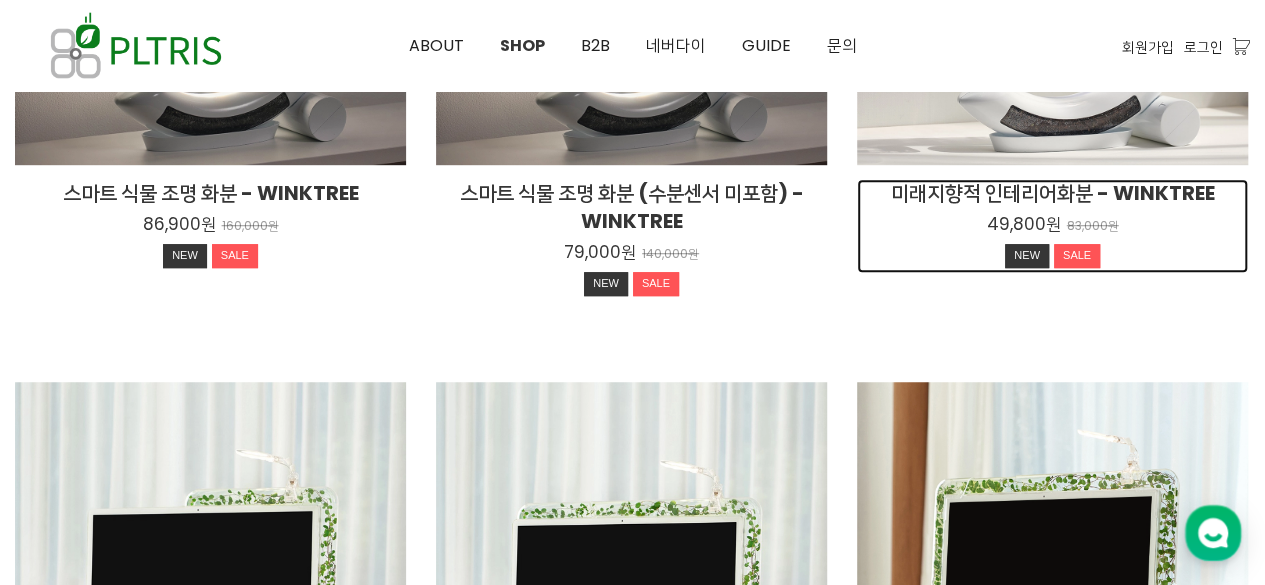 click on "미래지향적 인테리어화분 - WINKTREE" at bounding box center [1052, 193] 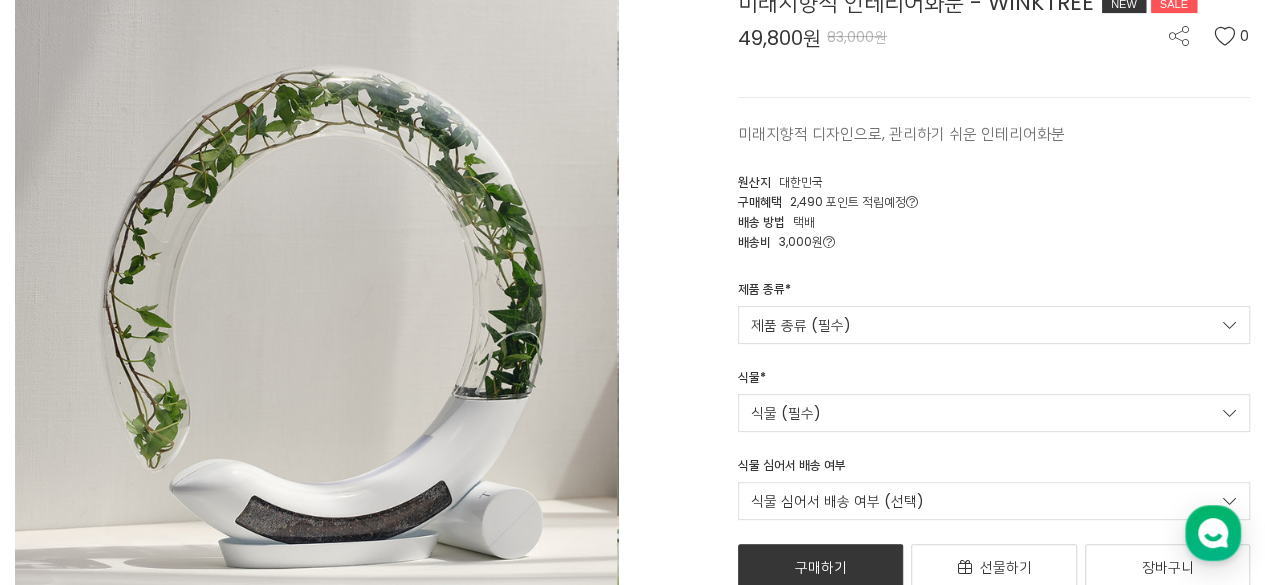 scroll, scrollTop: 200, scrollLeft: 0, axis: vertical 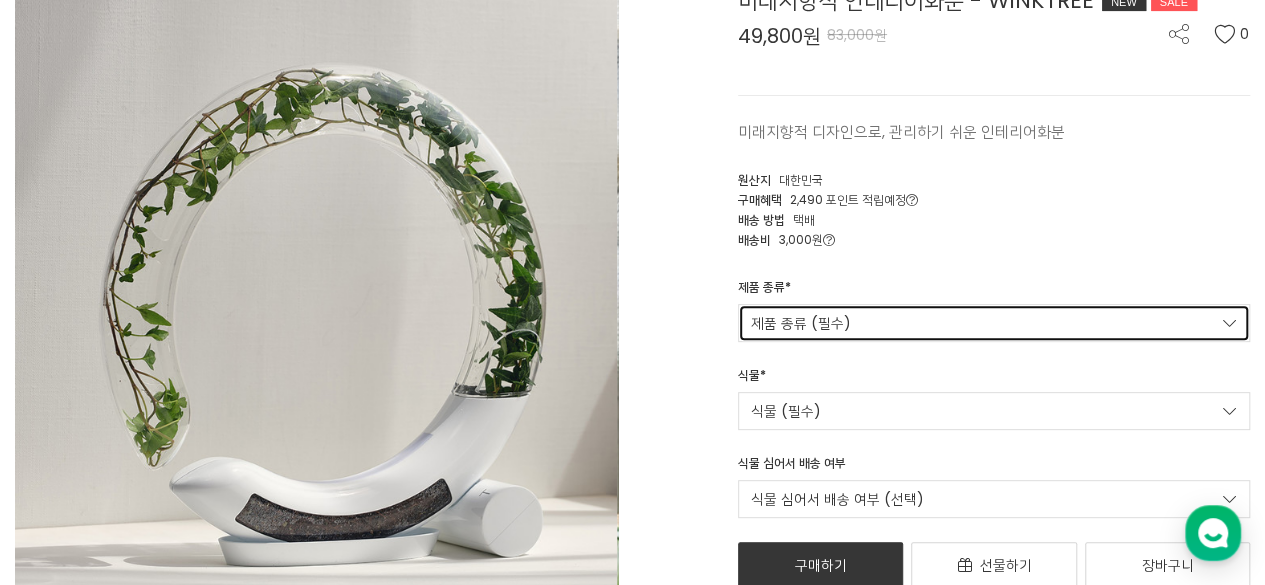 click on "제품 종류 (필수)" at bounding box center [994, 323] 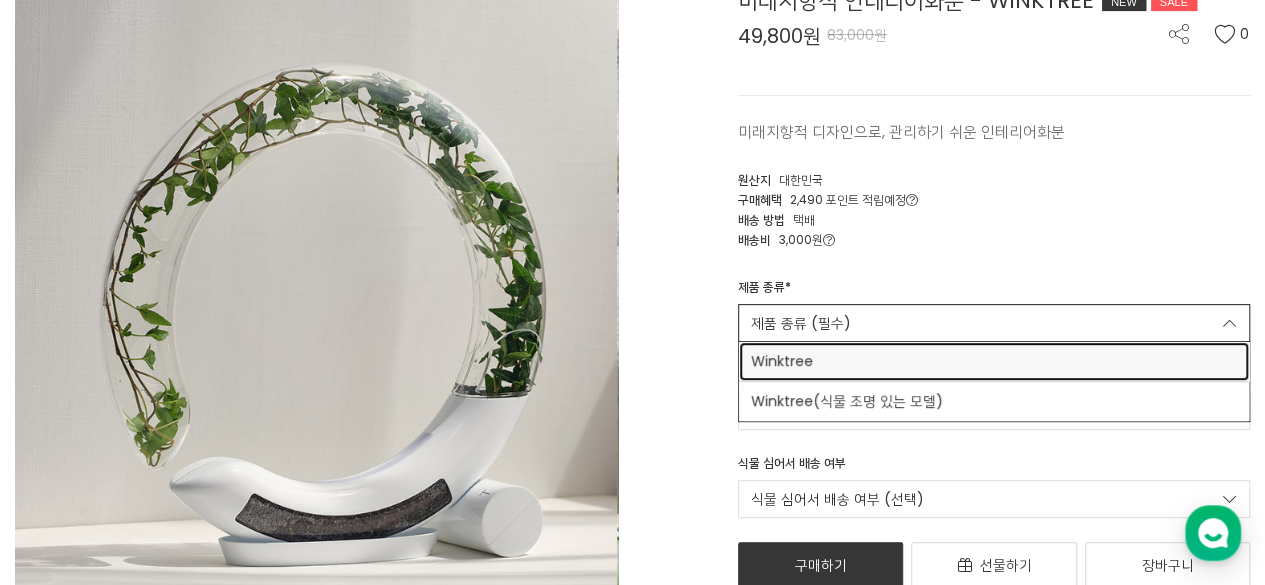 click on "Winktree" at bounding box center (994, 361) 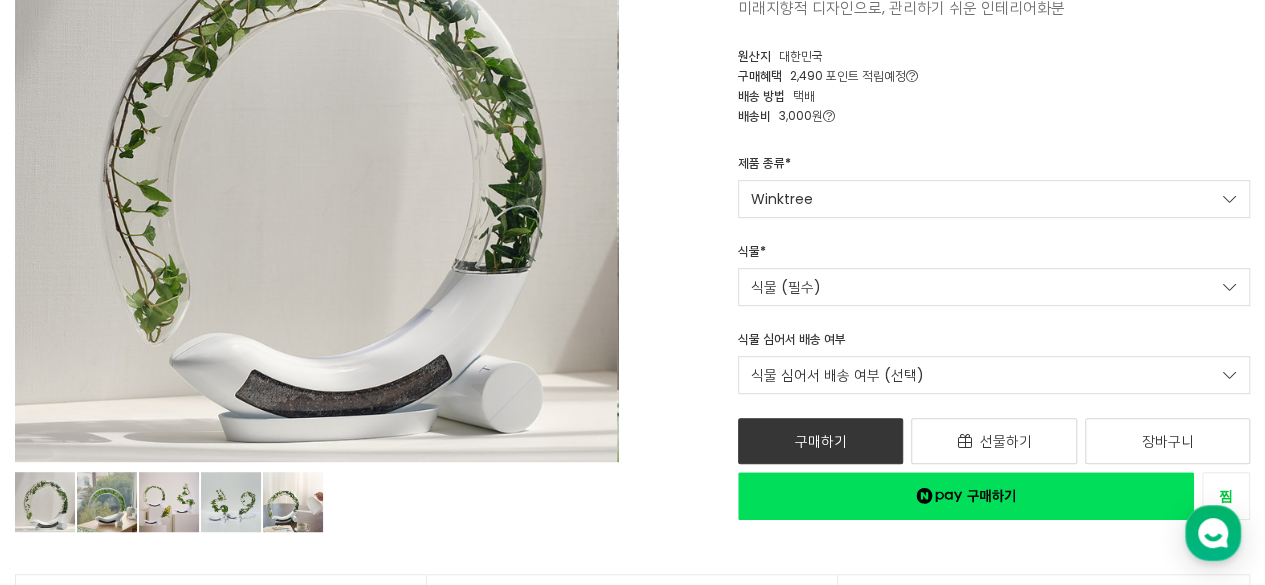 scroll, scrollTop: 333, scrollLeft: 0, axis: vertical 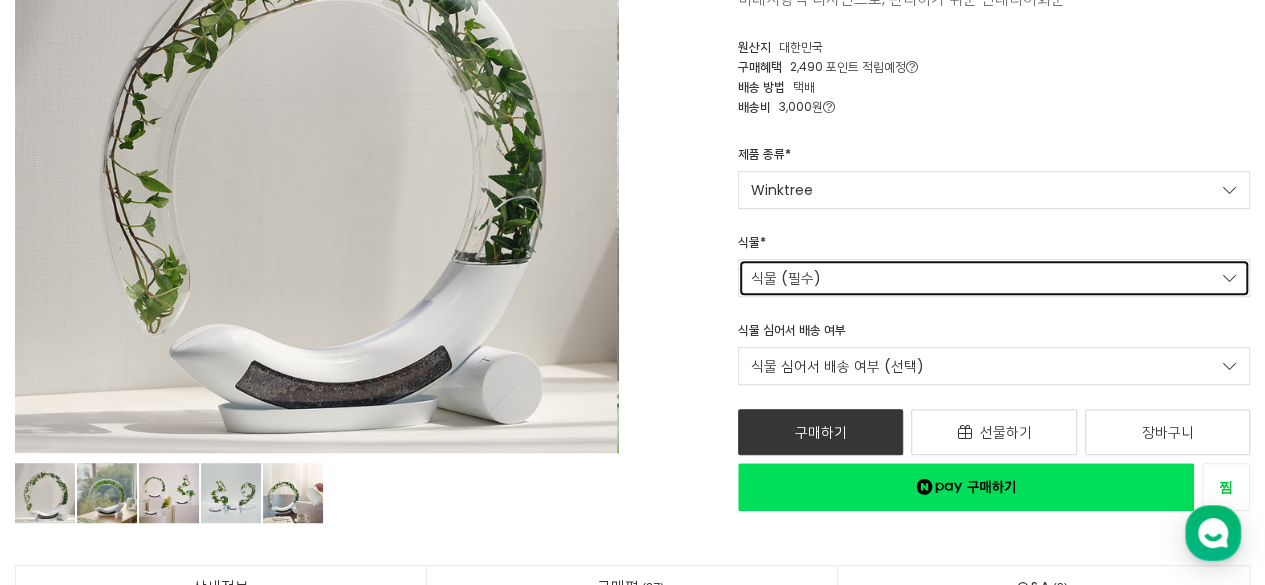 click on "식물 (필수)" at bounding box center (994, 278) 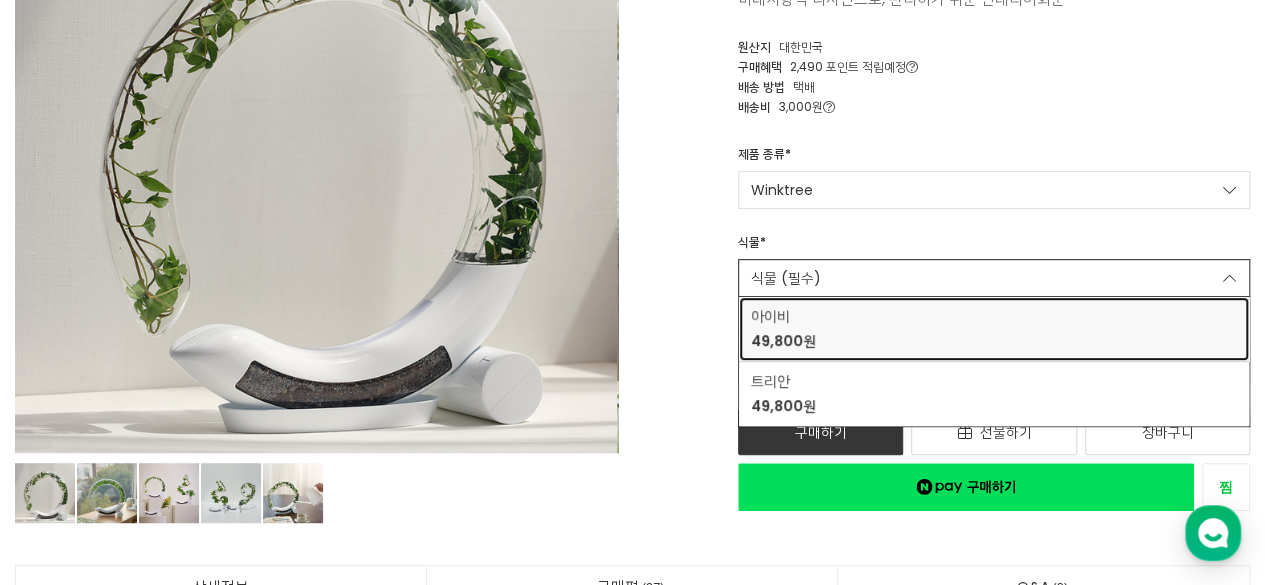 click on "아이비" at bounding box center (783, 316) 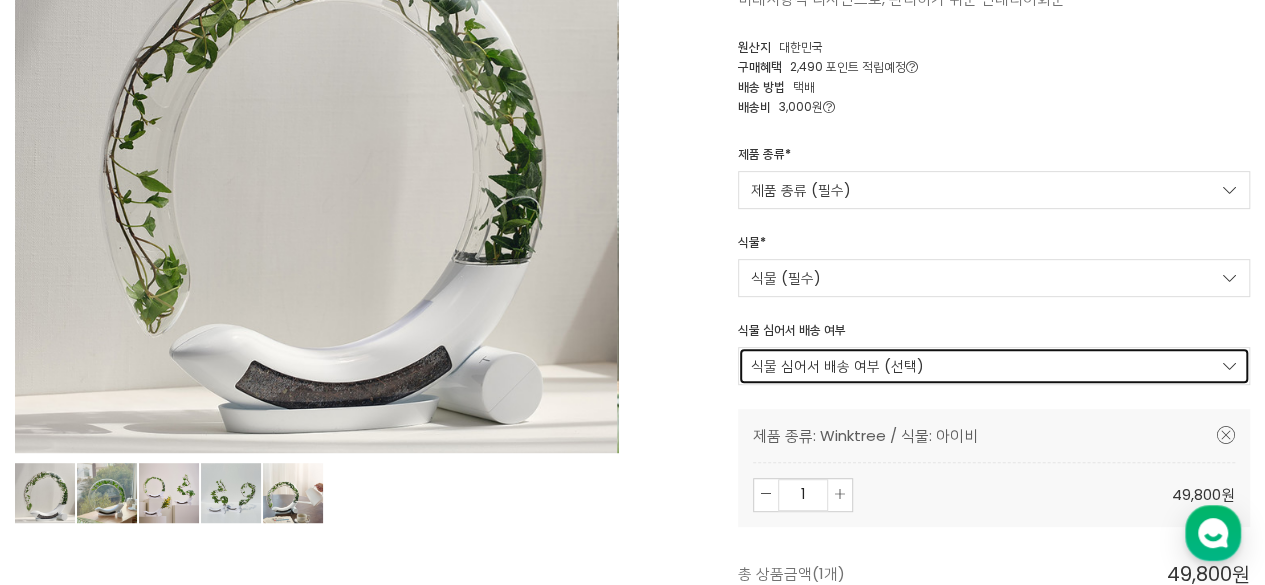 click on "식물 심어서 배송 여부 (선택)" at bounding box center (994, 366) 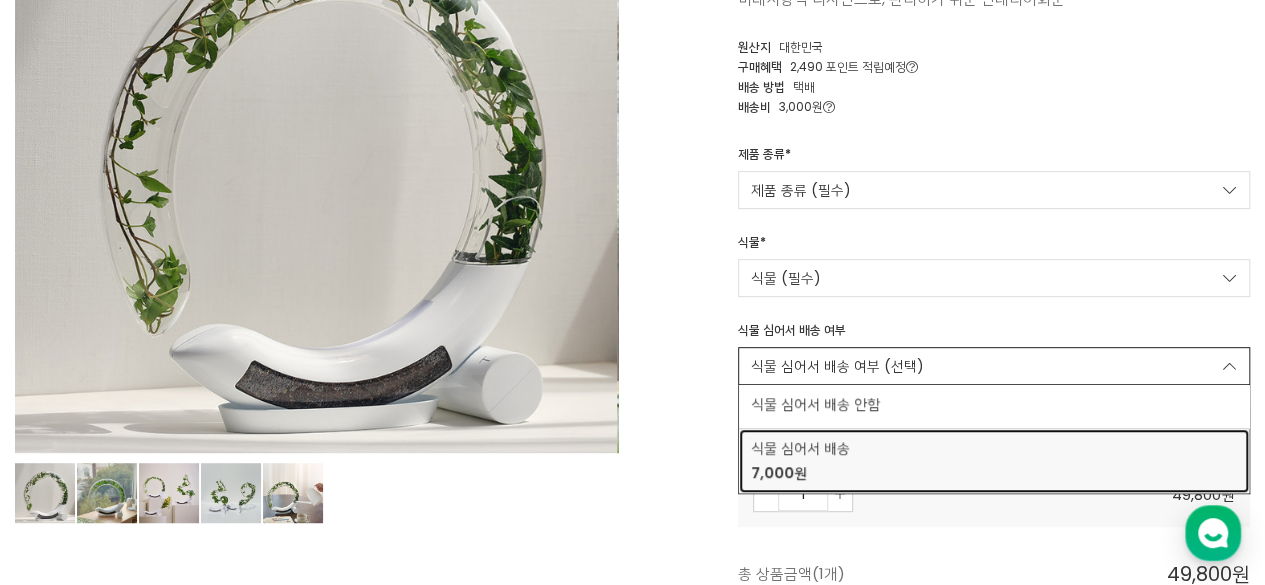 click on "식물 심어서 배송" at bounding box center (994, 448) 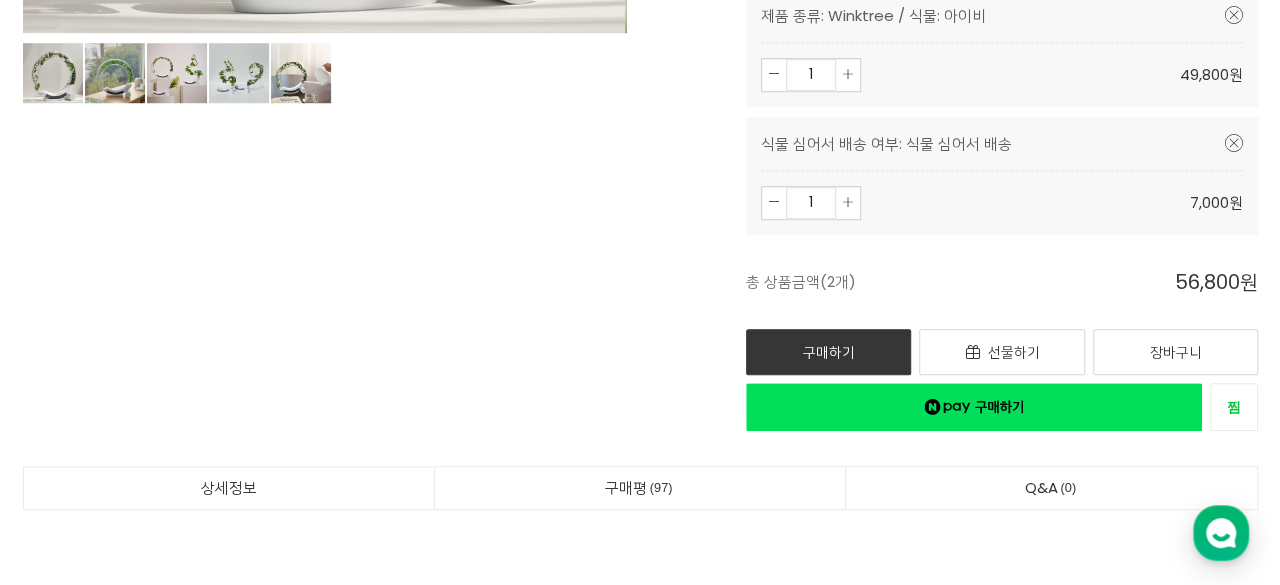 scroll, scrollTop: 766, scrollLeft: 0, axis: vertical 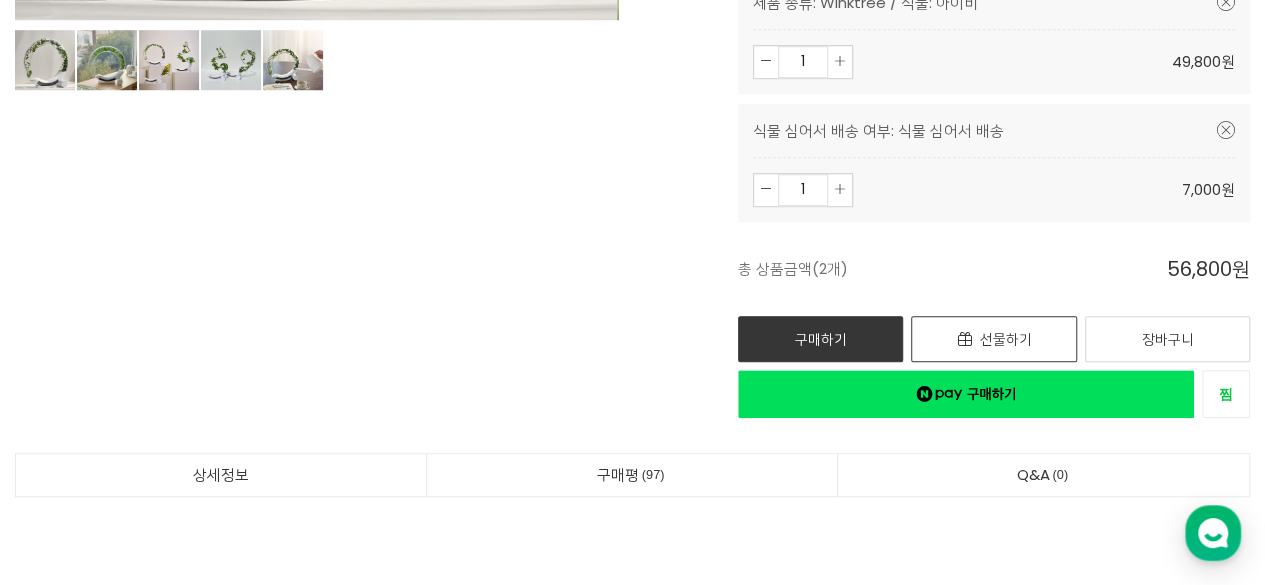 click on "선물하기" at bounding box center (1005, 339) 